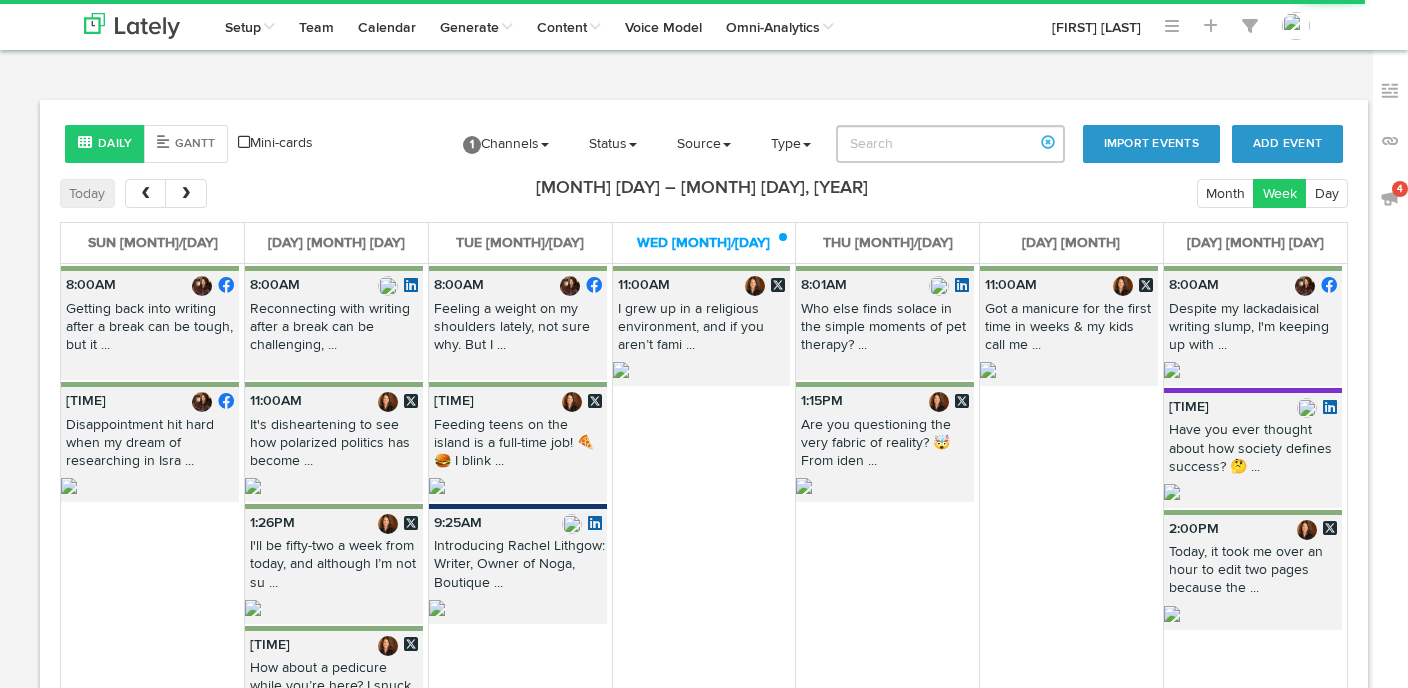 scroll, scrollTop: 0, scrollLeft: 0, axis: both 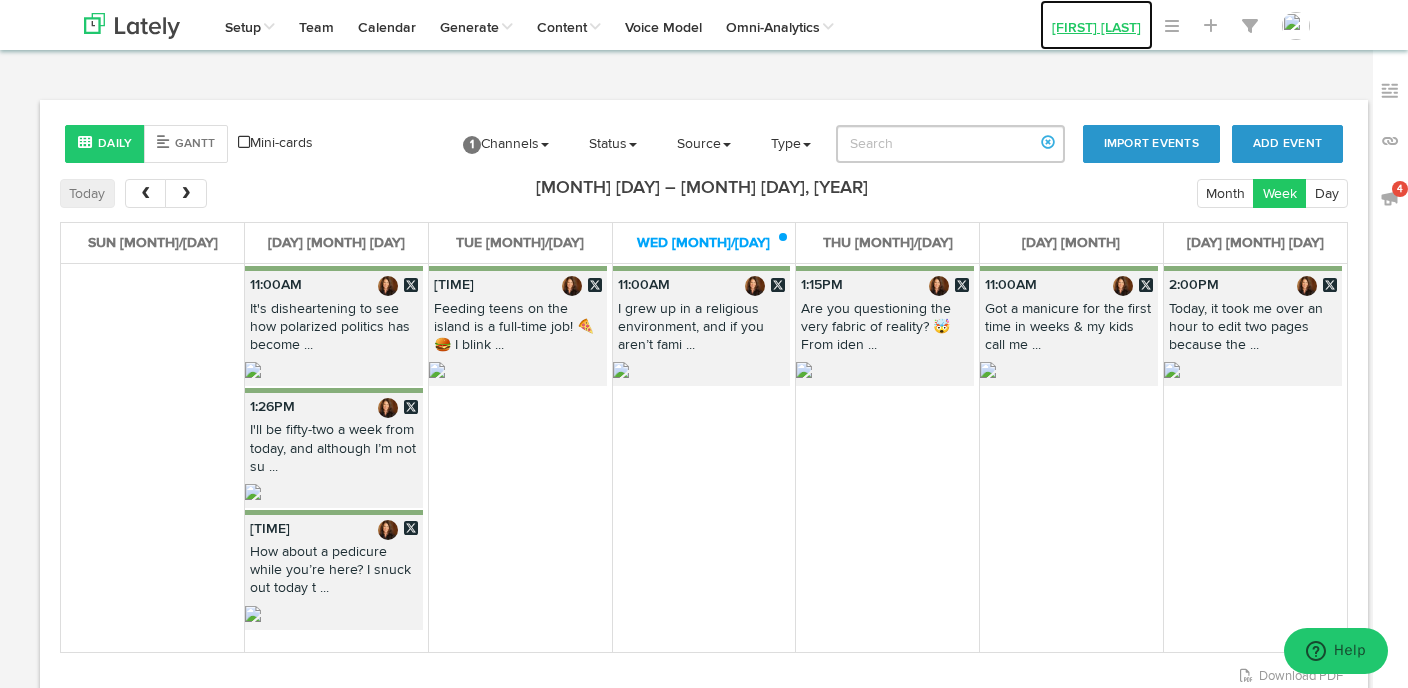 click on "[PERSON]" at bounding box center [1096, 25] 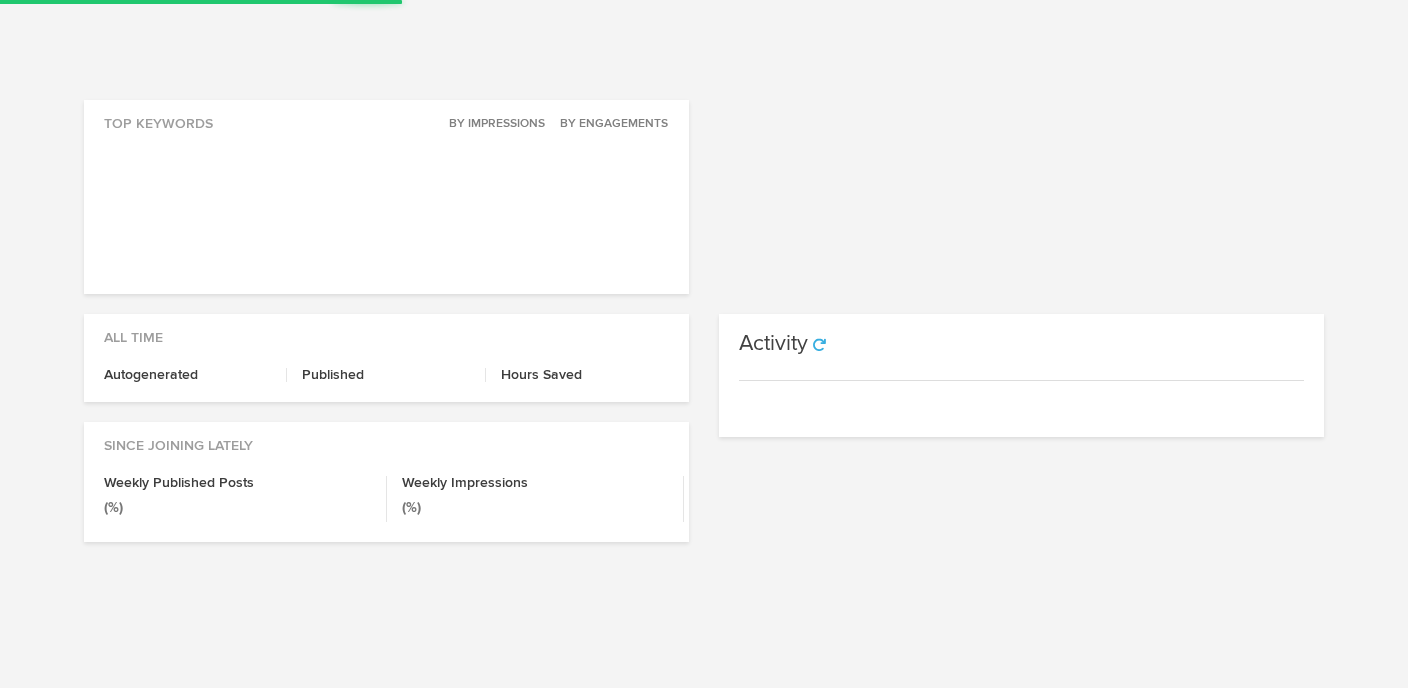 scroll, scrollTop: 0, scrollLeft: 0, axis: both 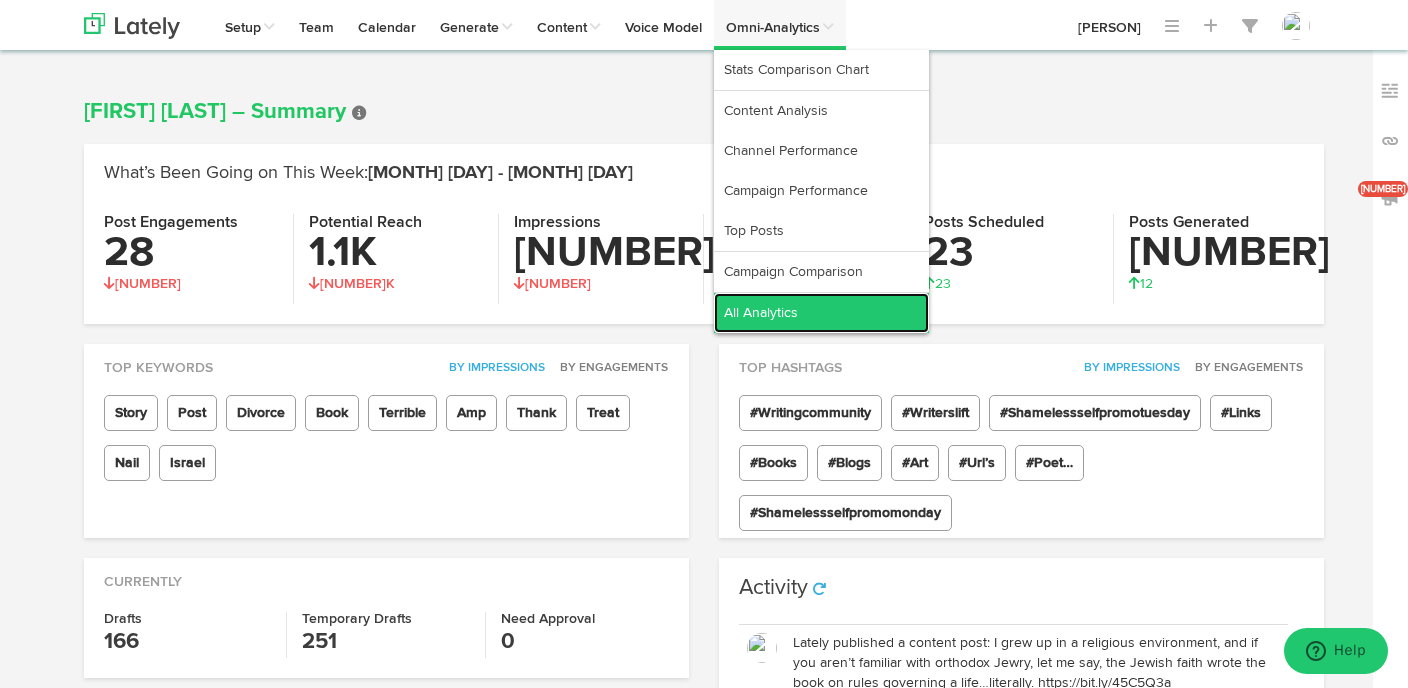 click on "All Analytics" at bounding box center [821, 313] 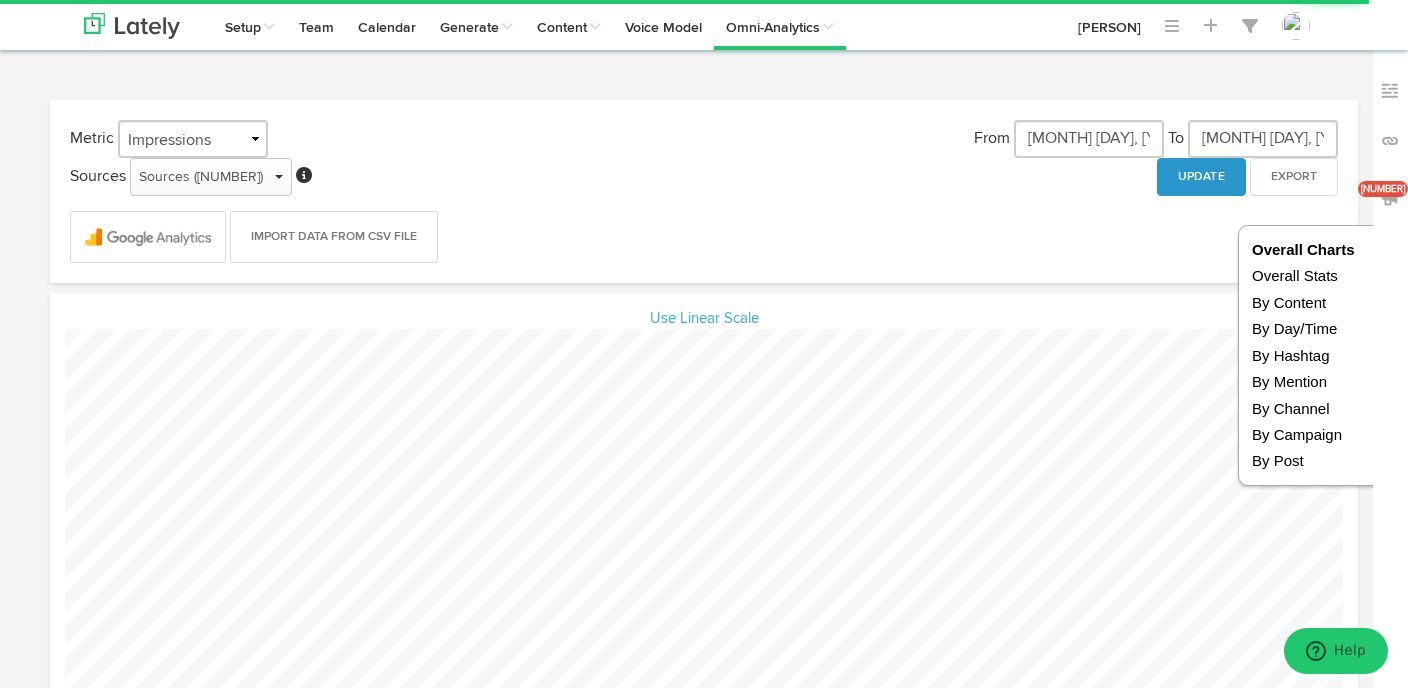 scroll, scrollTop: 999299, scrollLeft: 998662, axis: both 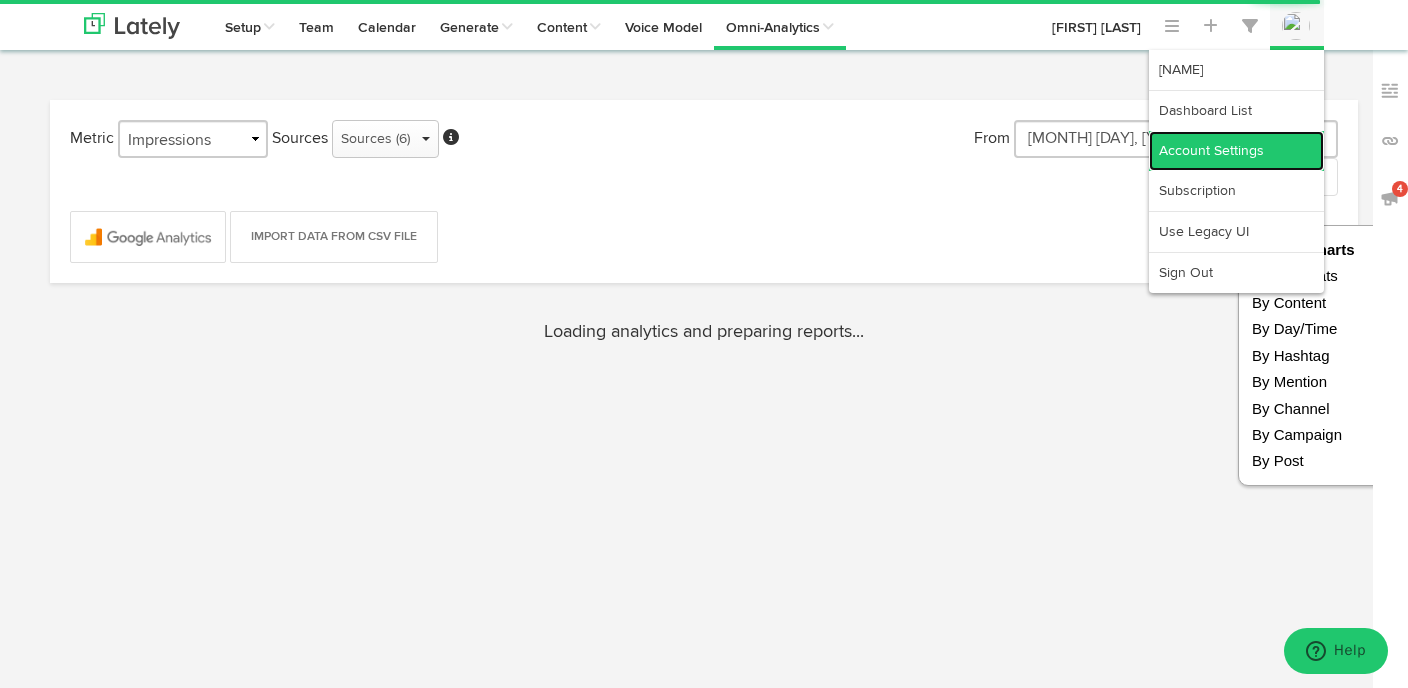 click on "Account Settings" at bounding box center [1236, 151] 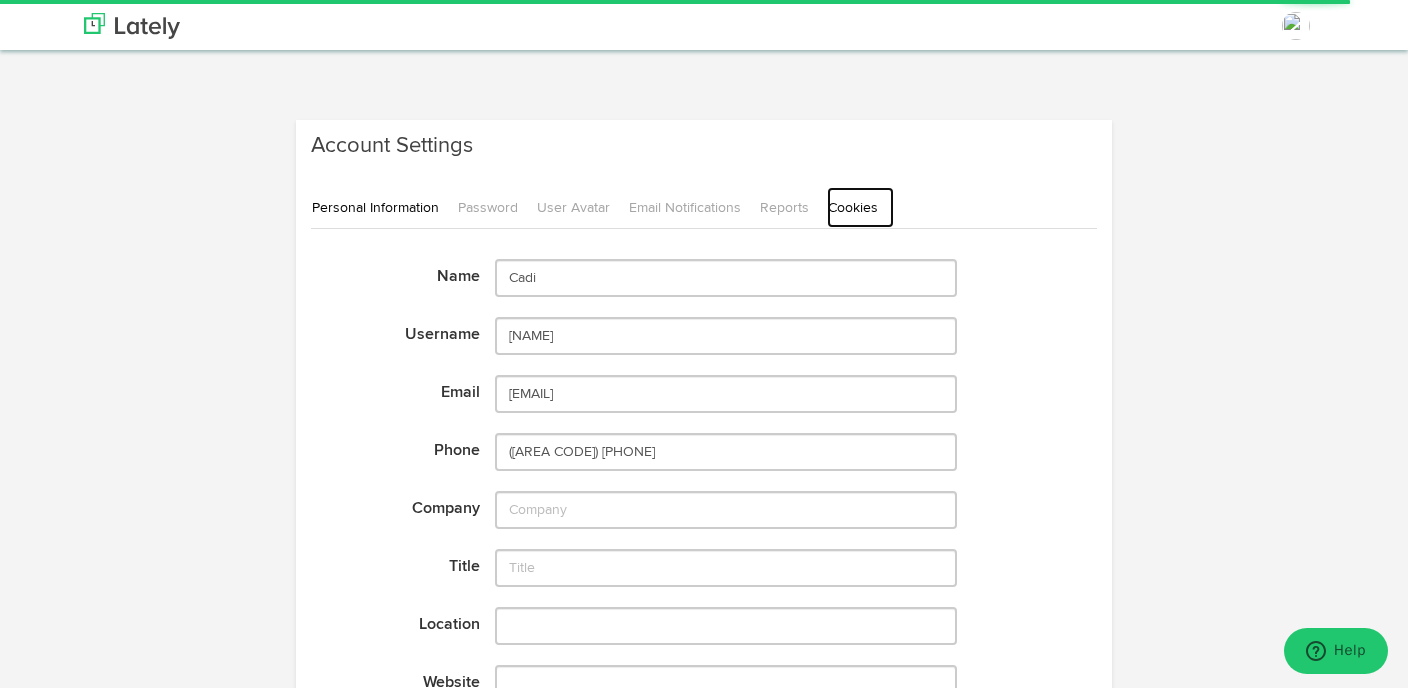 click on "Cookies" at bounding box center (860, 207) 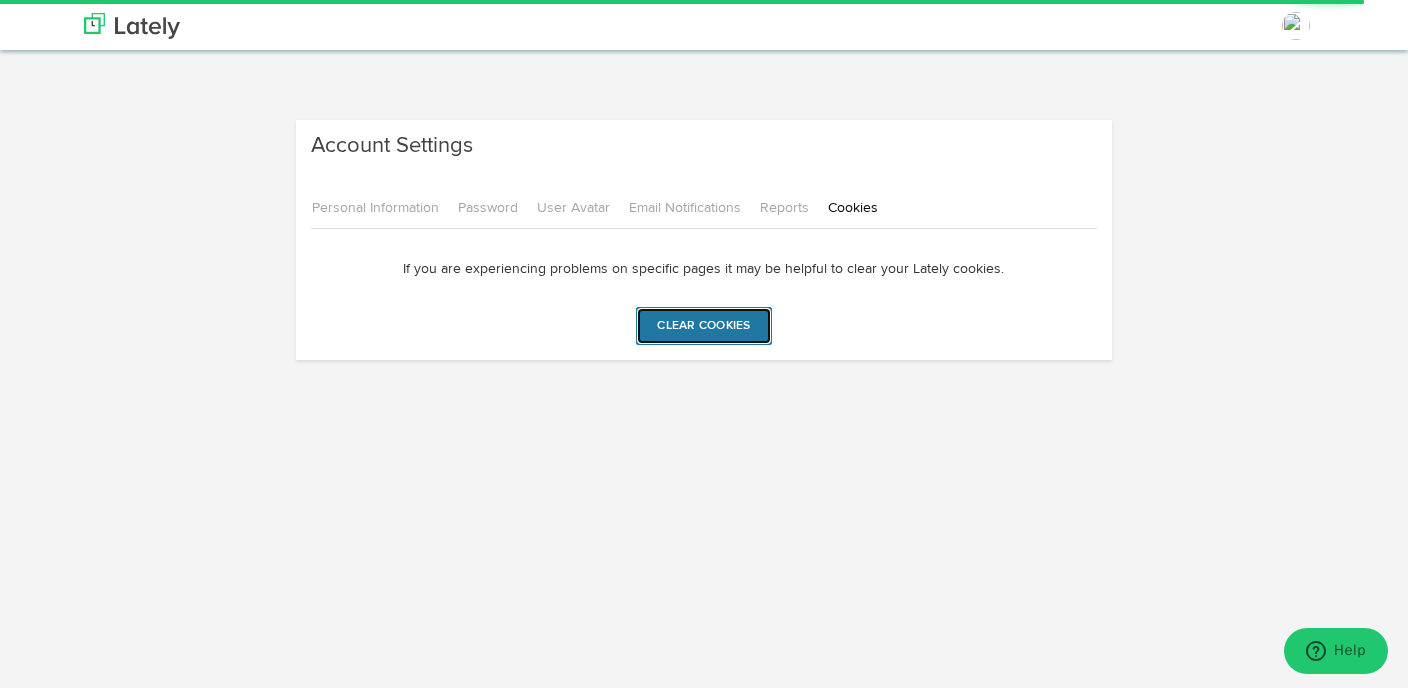 click on "Clear cookies" at bounding box center [703, 326] 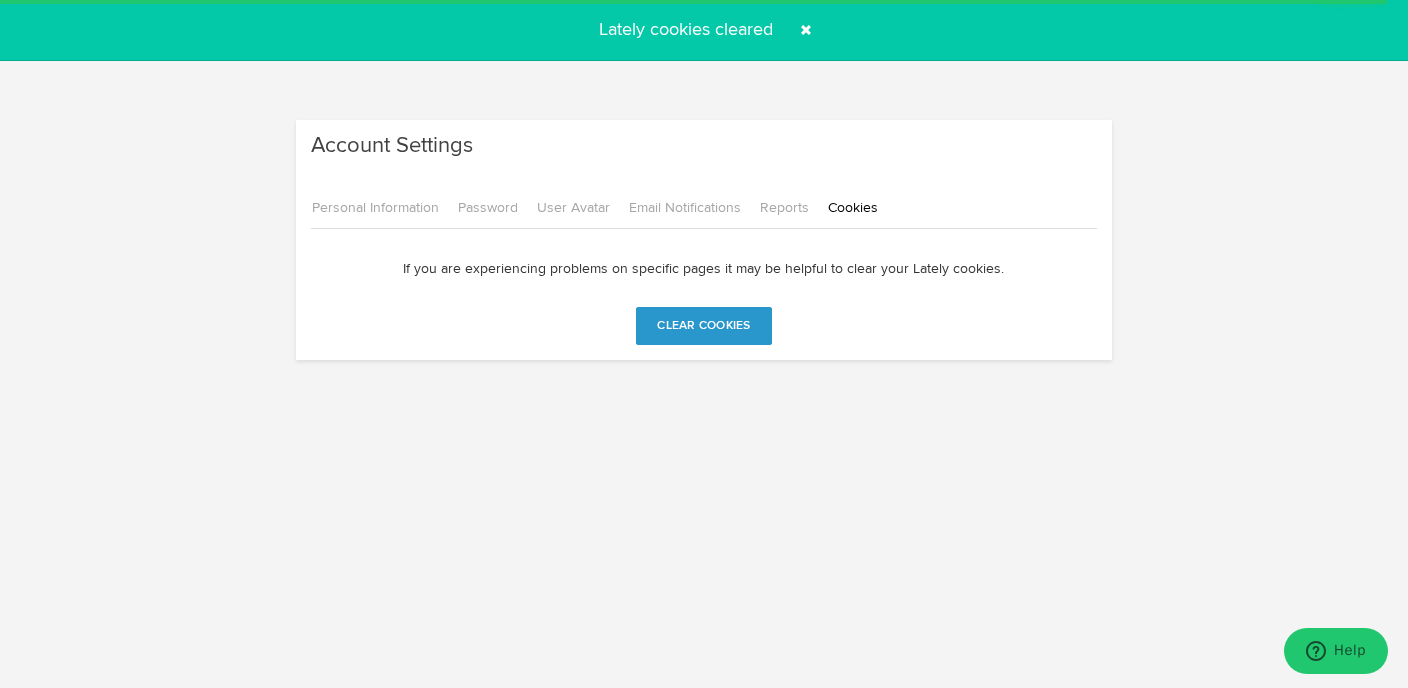 click at bounding box center [806, 30] 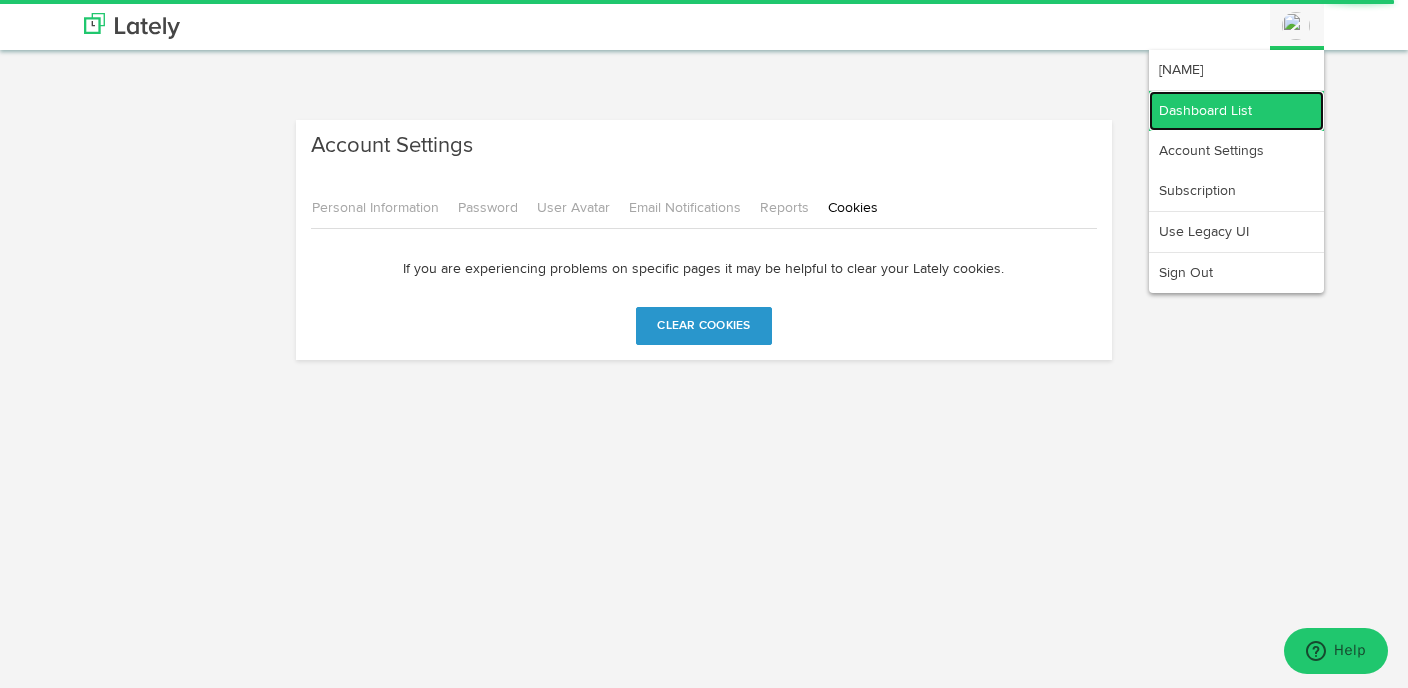 click on "Dashboard List" at bounding box center [1236, 111] 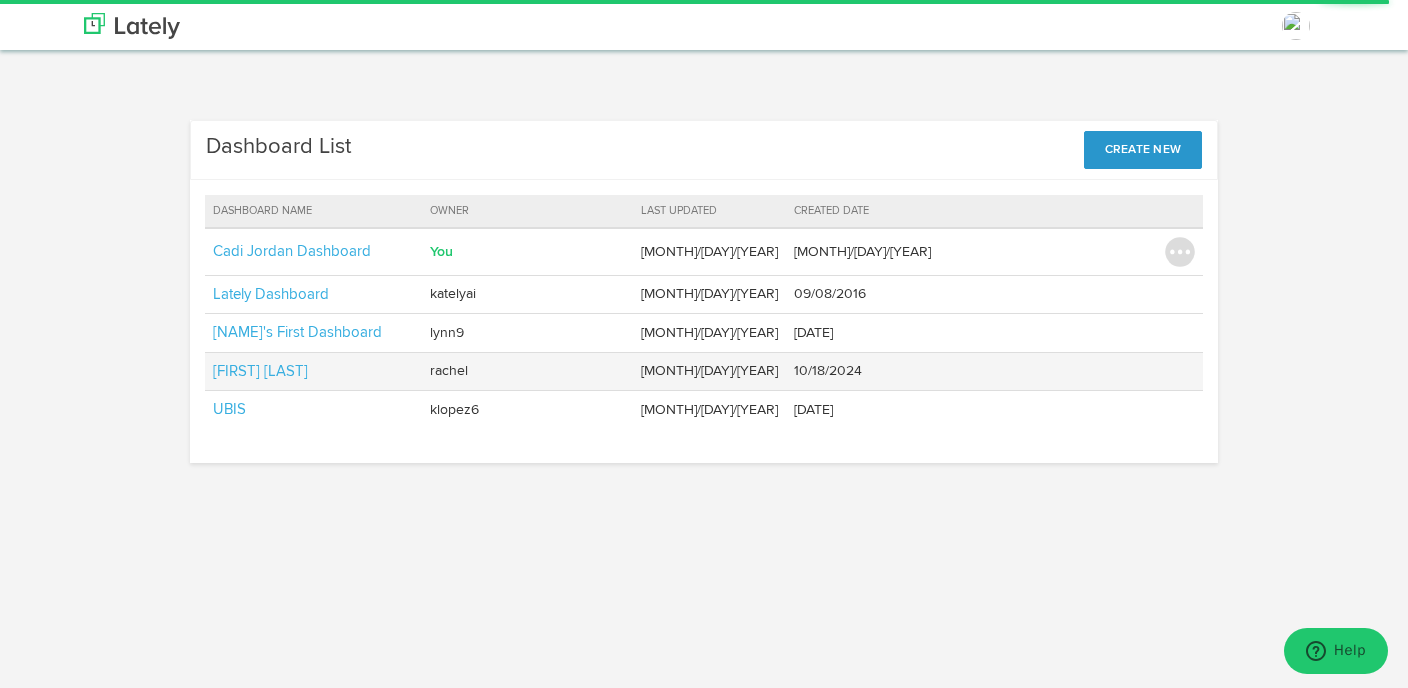click on "[FIRST] [LAST]" at bounding box center (313, 252) 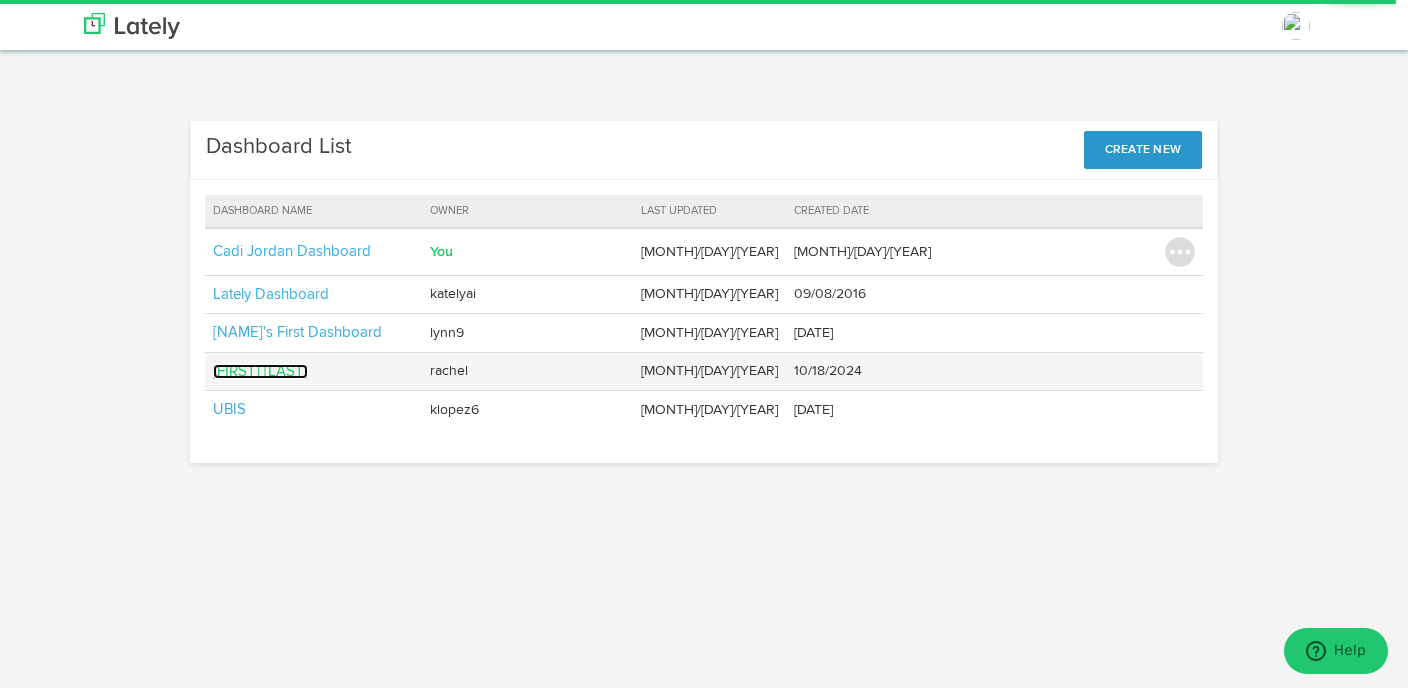 click on "[FIRST] [LAST]" at bounding box center [260, 371] 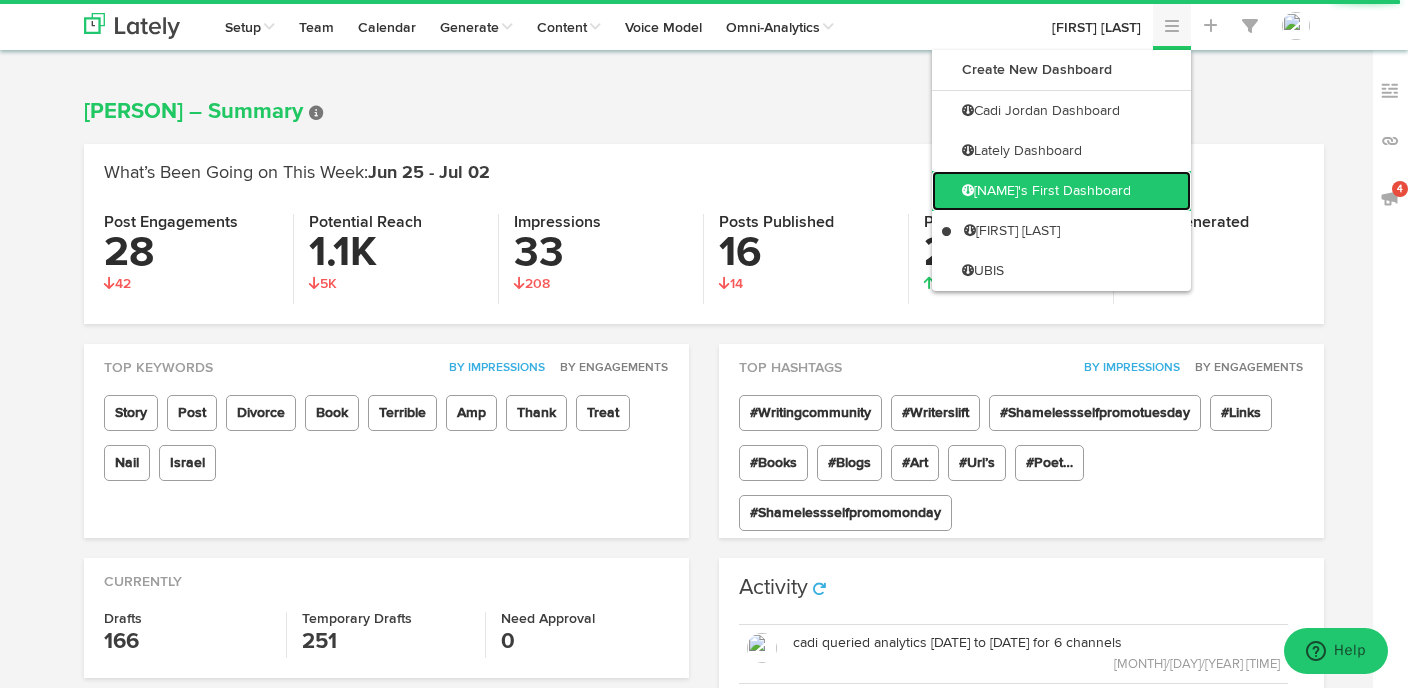 click on "[NAME]'s First Dashboard" at bounding box center [1061, 191] 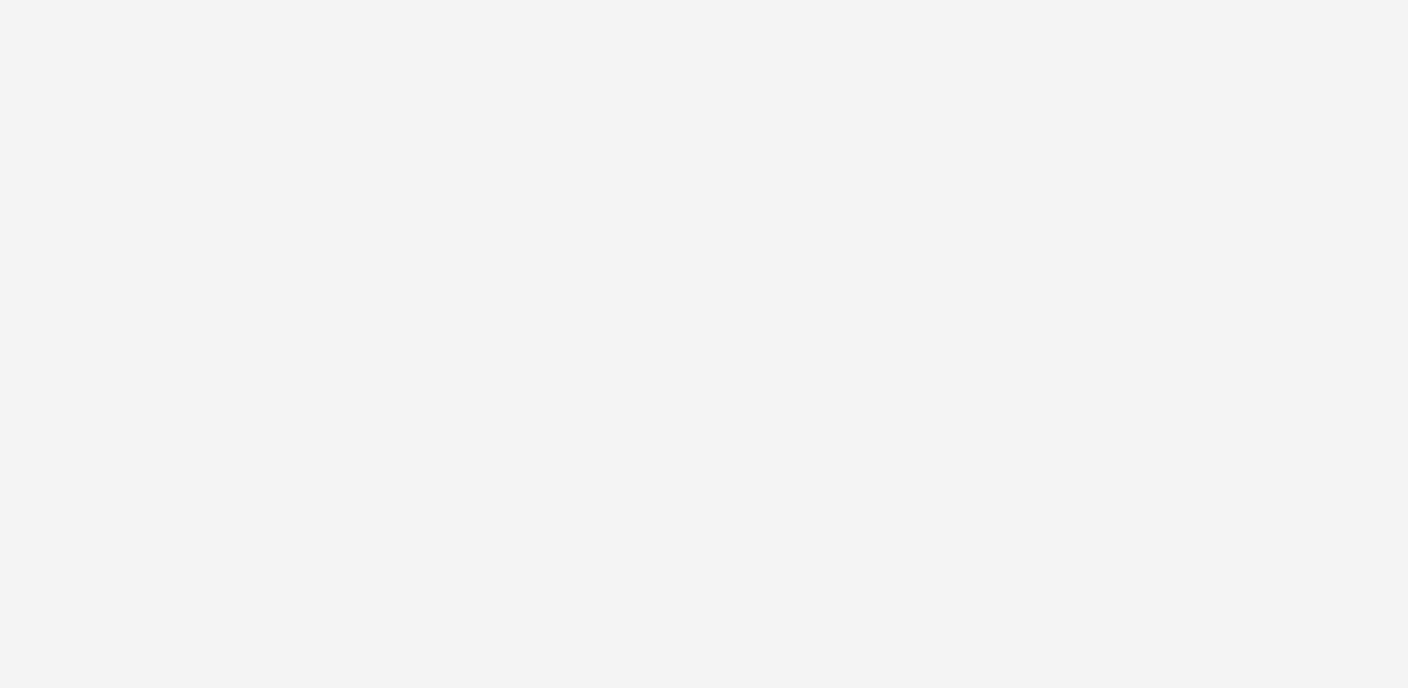 scroll, scrollTop: 0, scrollLeft: 0, axis: both 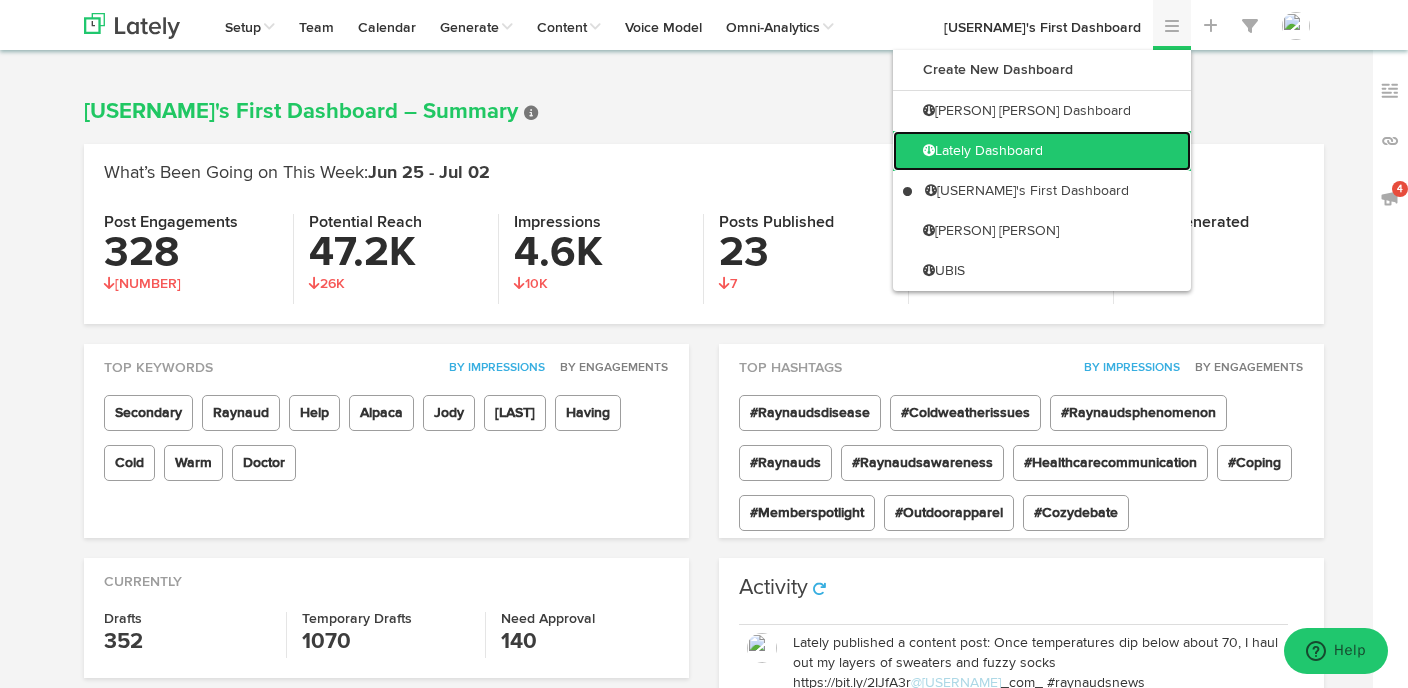 click on "Lately Dashboard" at bounding box center [1042, 151] 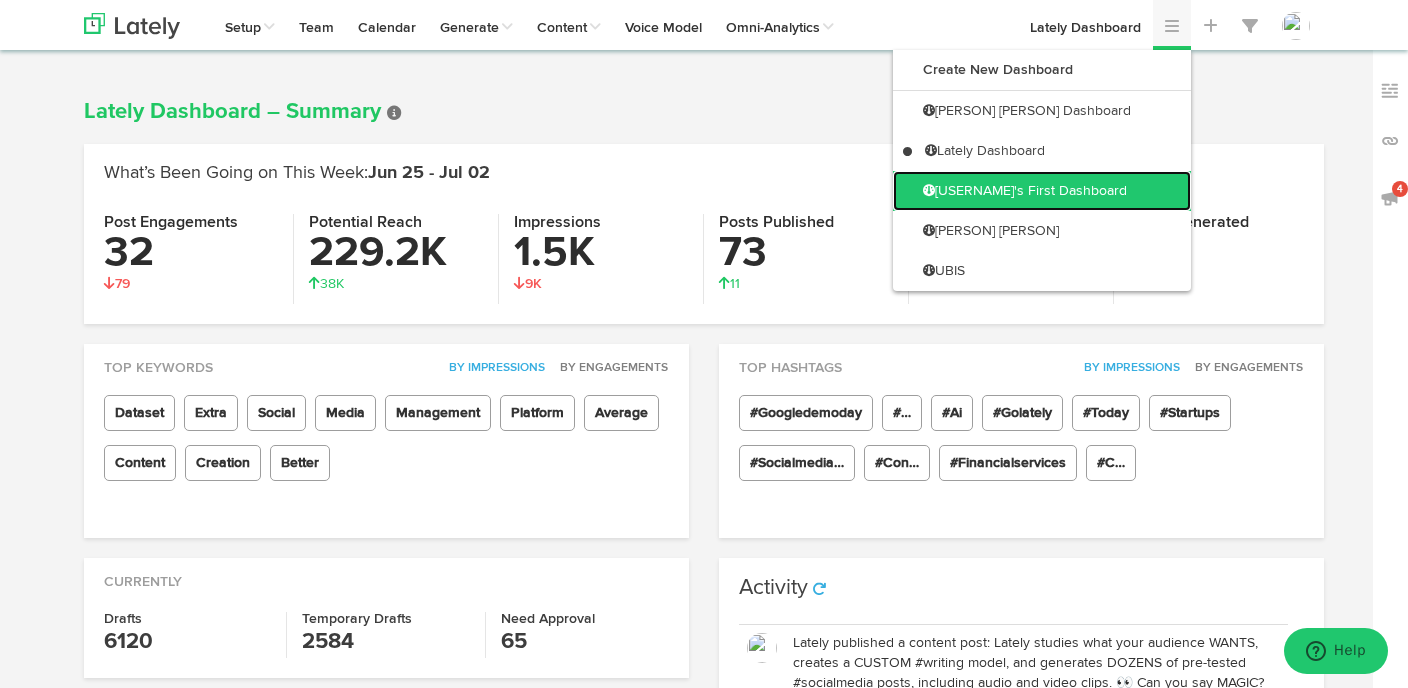 click on "[USERNAME]'s First Dashboard" at bounding box center [1042, 191] 